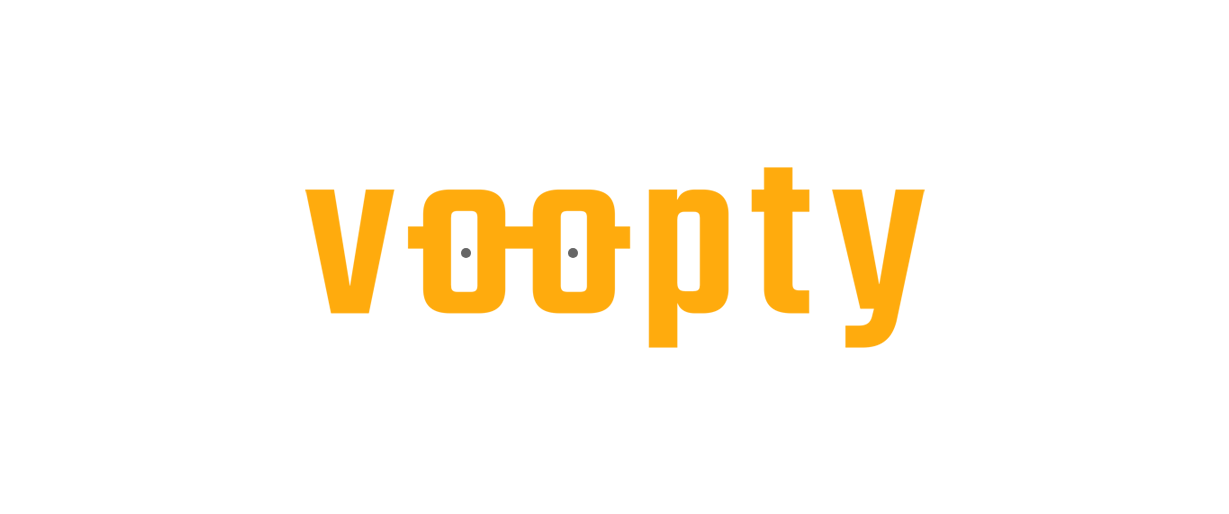 scroll, scrollTop: 0, scrollLeft: 0, axis: both 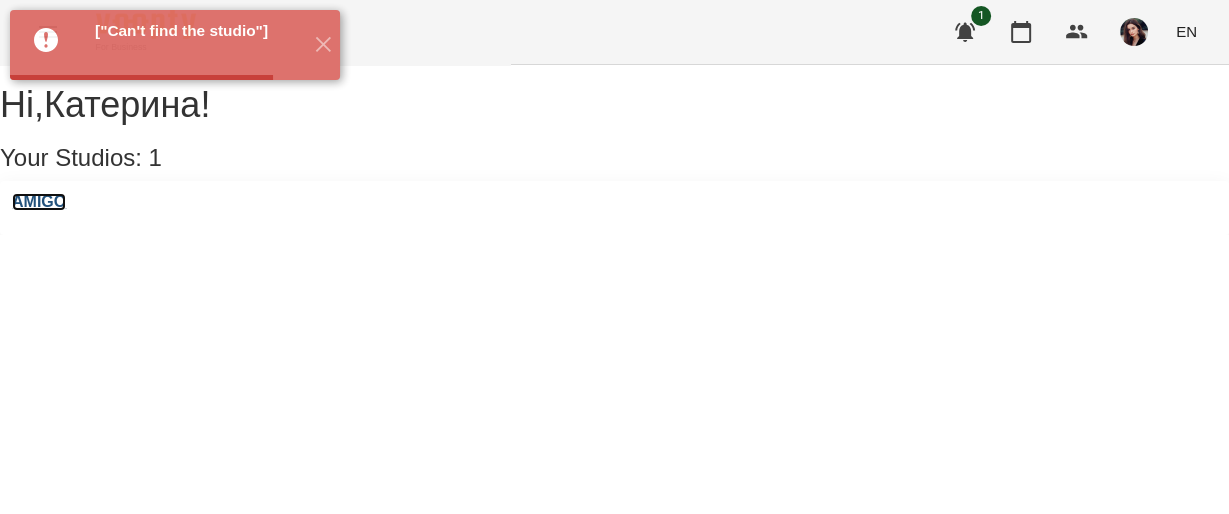 click on "AMIGO" at bounding box center (39, 202) 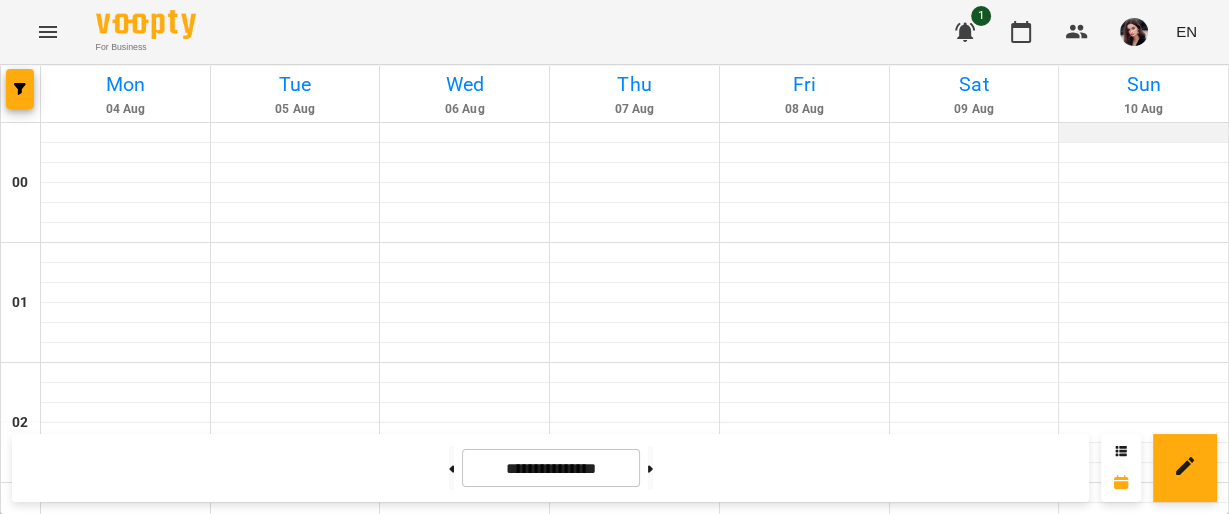 click at bounding box center (1143, 133) 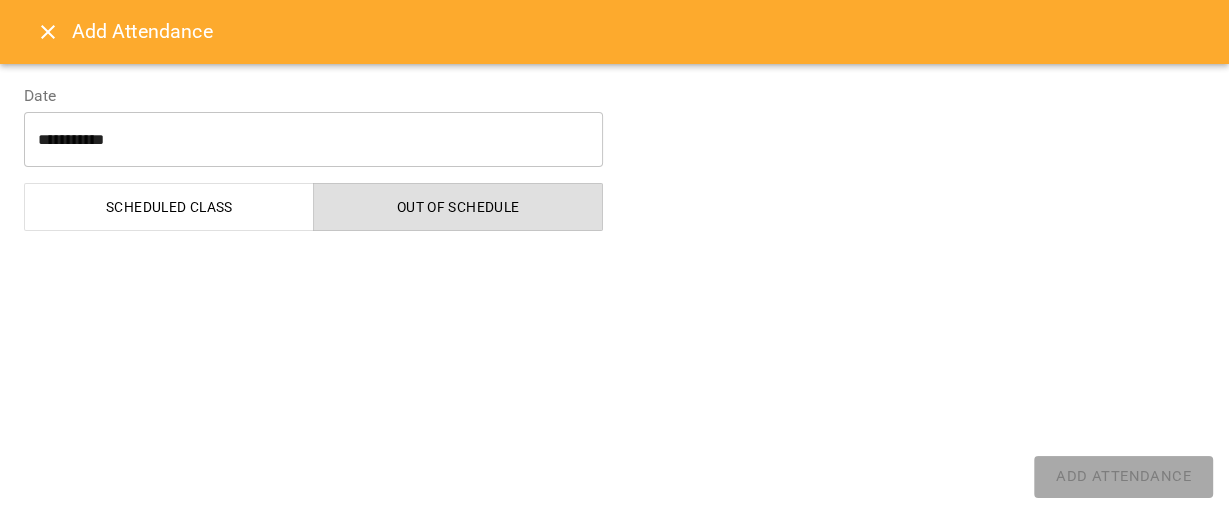 select on "**********" 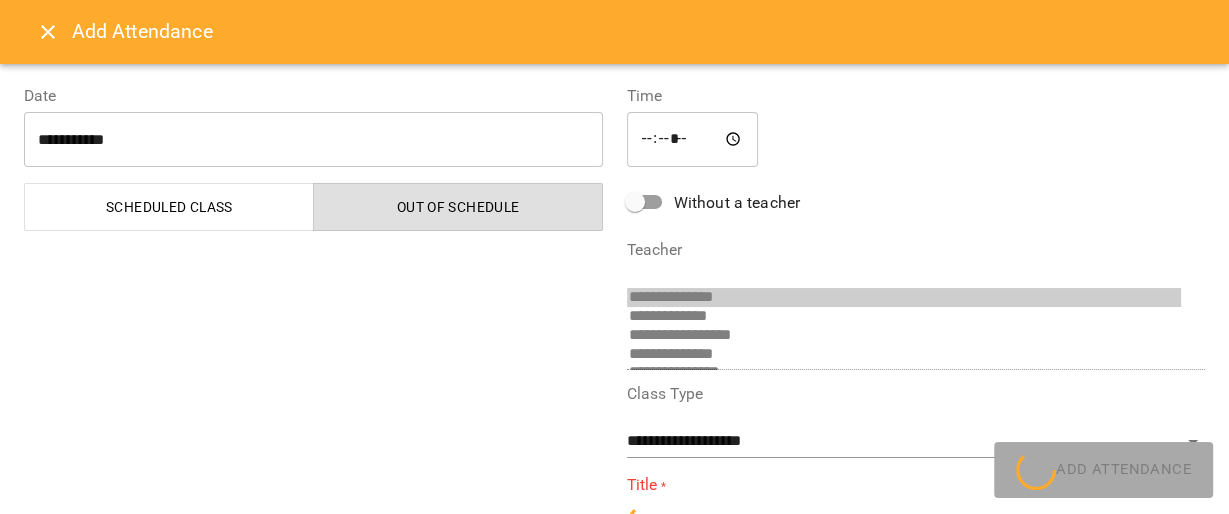 scroll, scrollTop: 32, scrollLeft: 0, axis: vertical 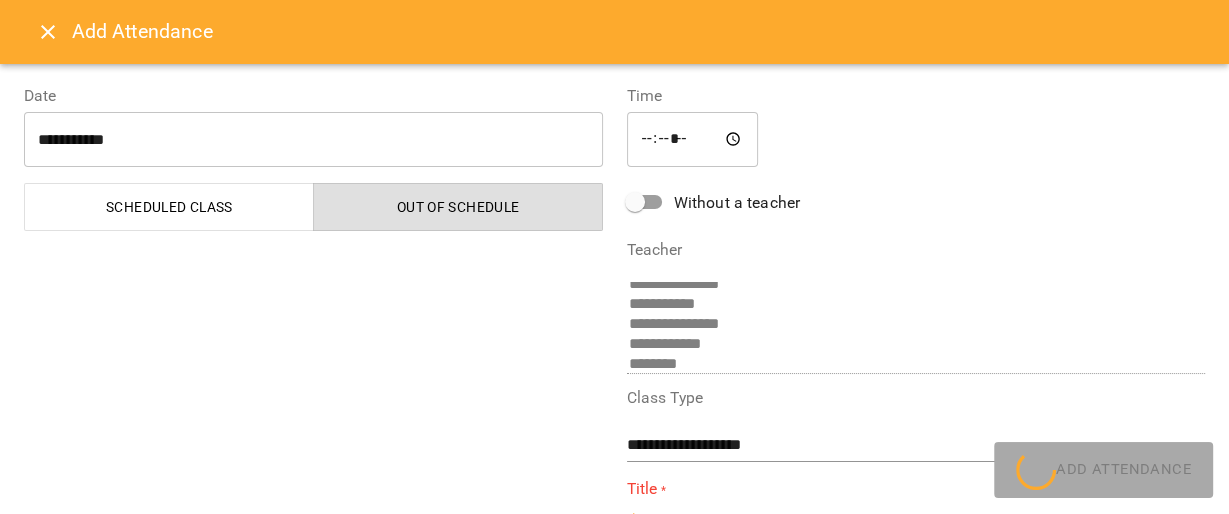 click 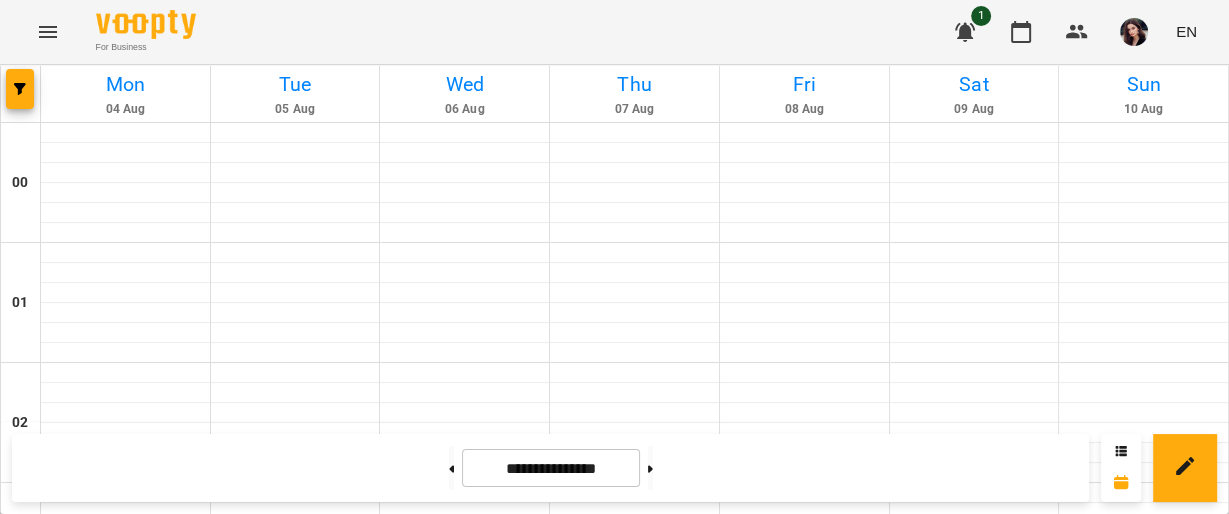 scroll, scrollTop: 1248, scrollLeft: 0, axis: vertical 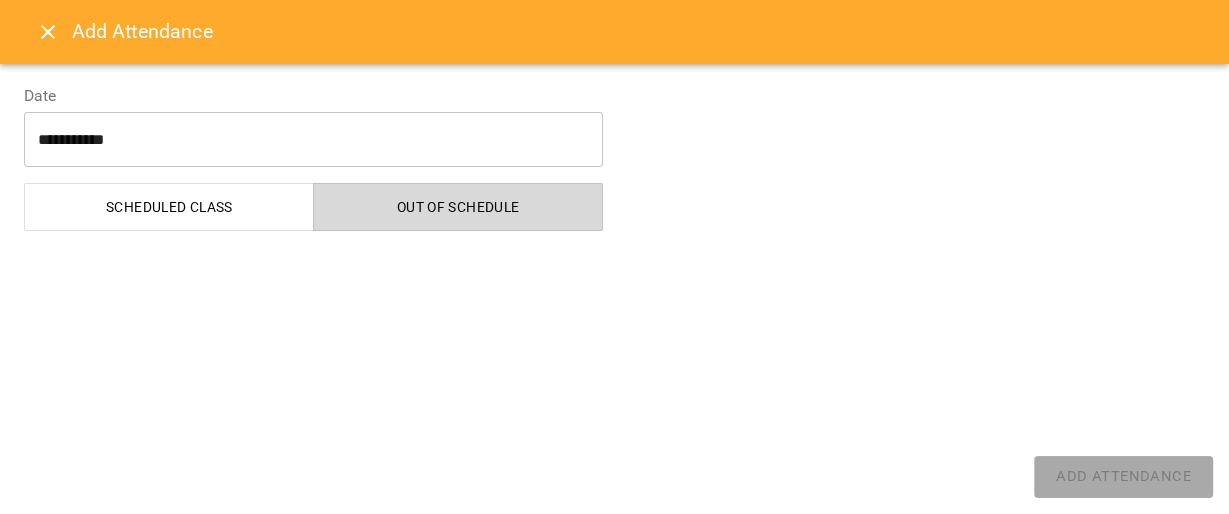 click on "Out of Schedule" at bounding box center (458, 207) 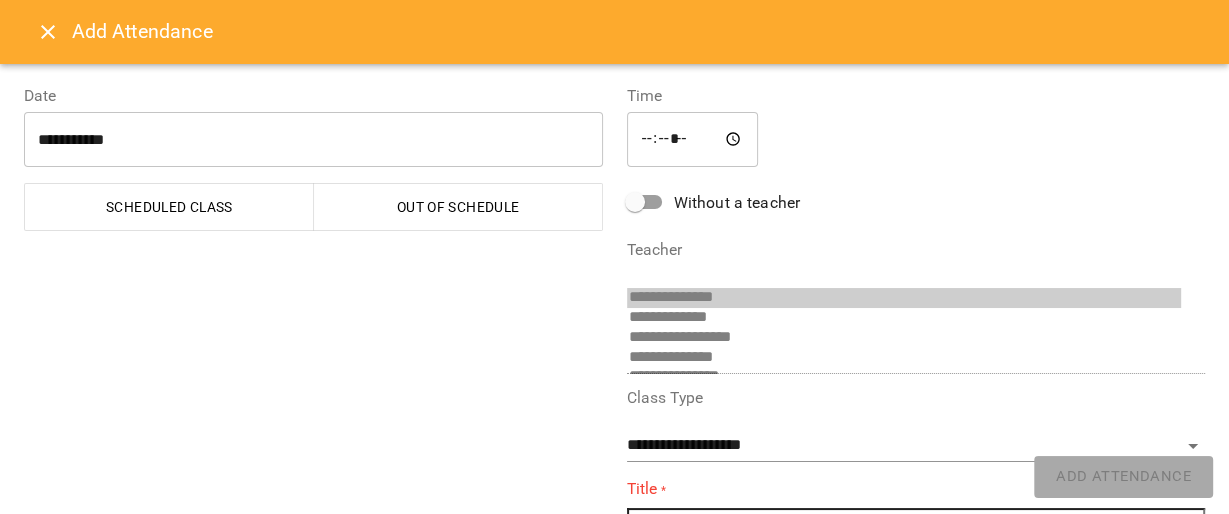 scroll, scrollTop: 92, scrollLeft: 0, axis: vertical 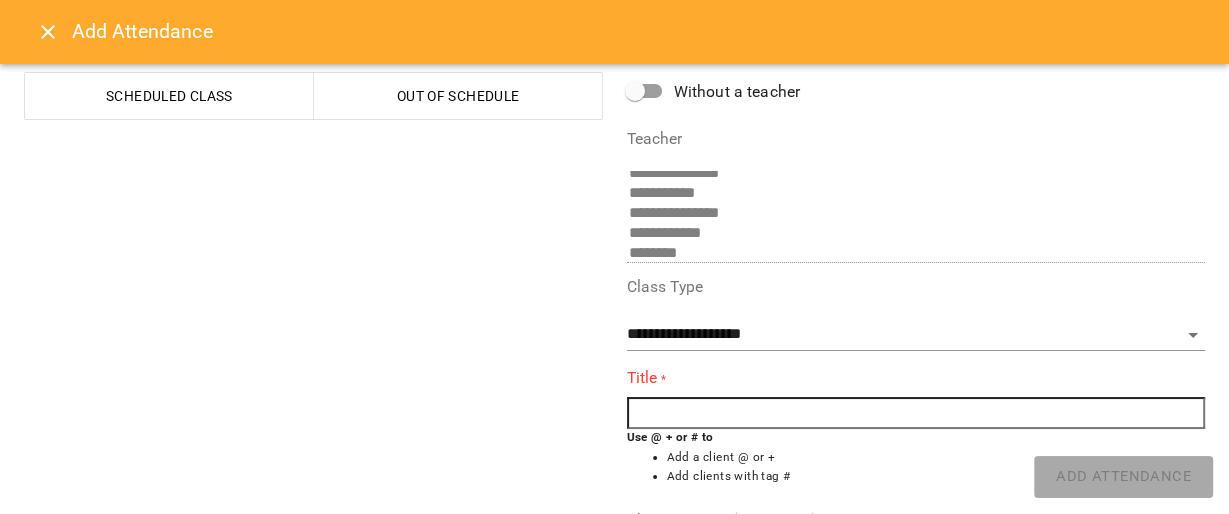 click at bounding box center (916, 413) 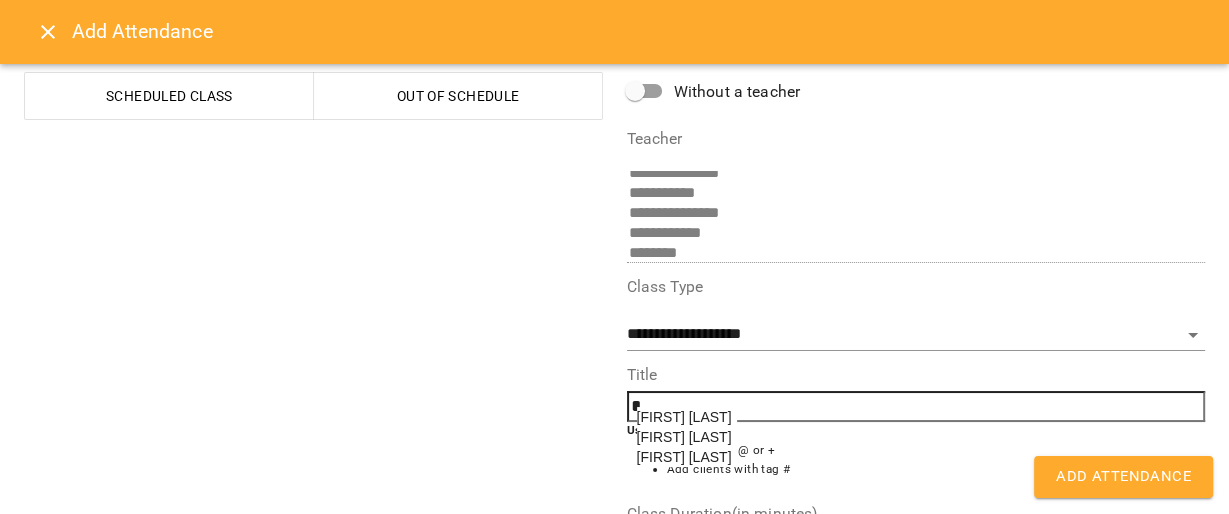 click on "[FIRST] [LAST]" at bounding box center (684, 417) 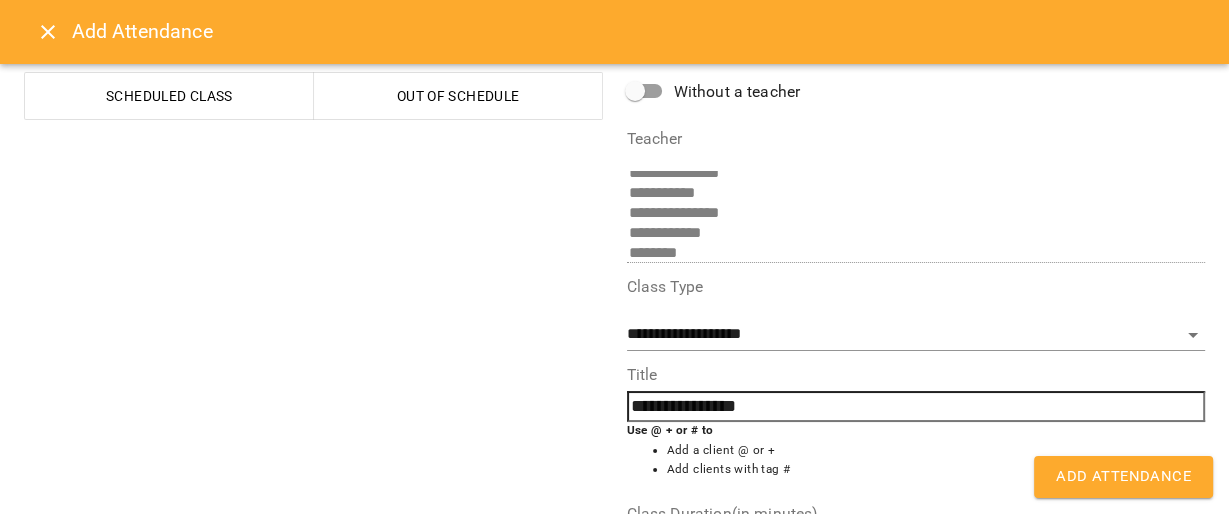 click on "Add Attendance" at bounding box center (1123, 477) 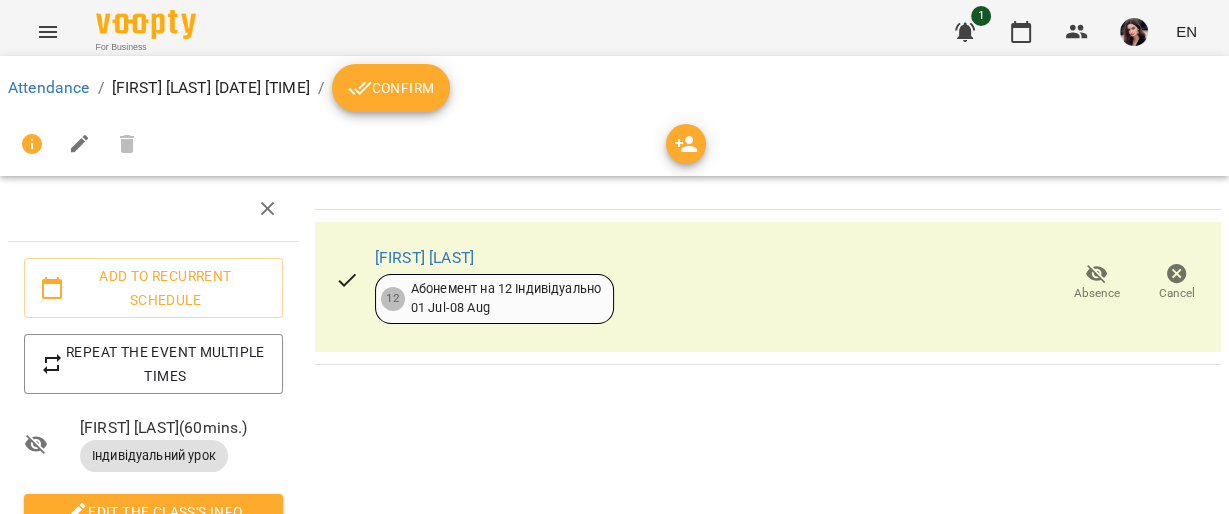 click on "Confirm" at bounding box center (391, 88) 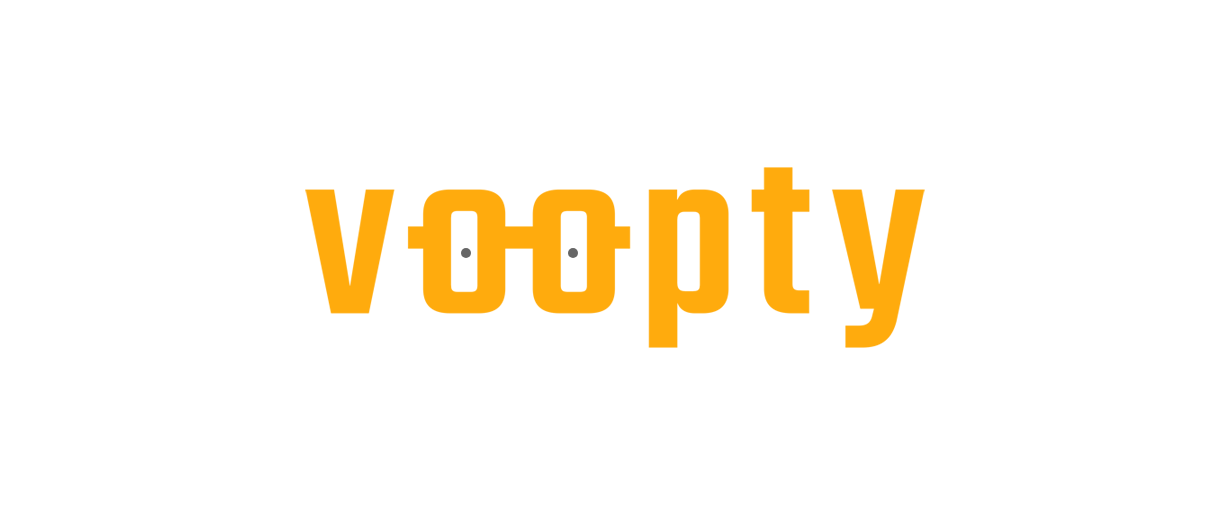 scroll, scrollTop: 0, scrollLeft: 0, axis: both 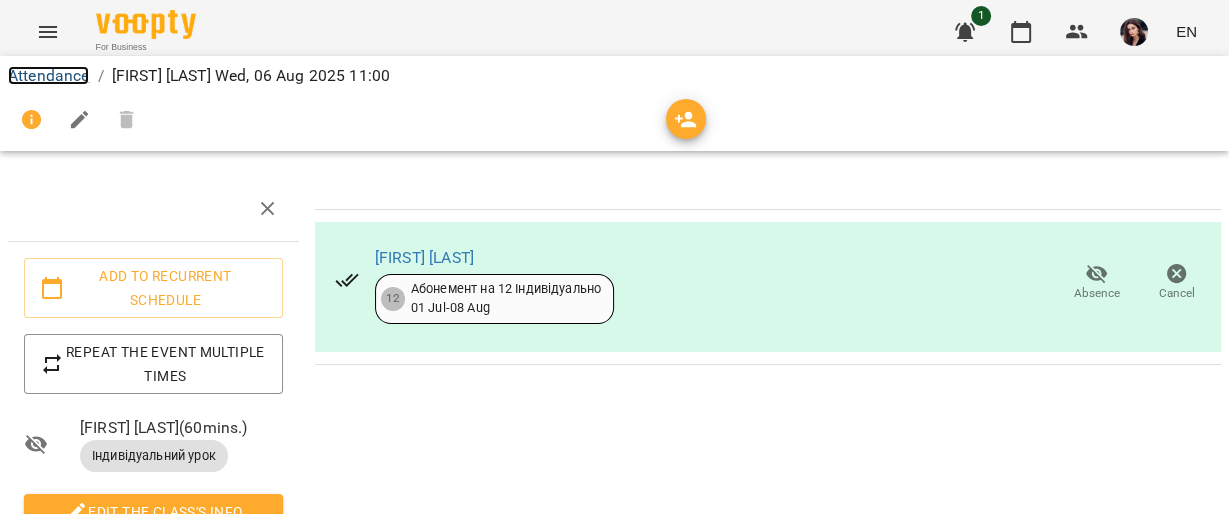 click on "Attendance" at bounding box center (48, 75) 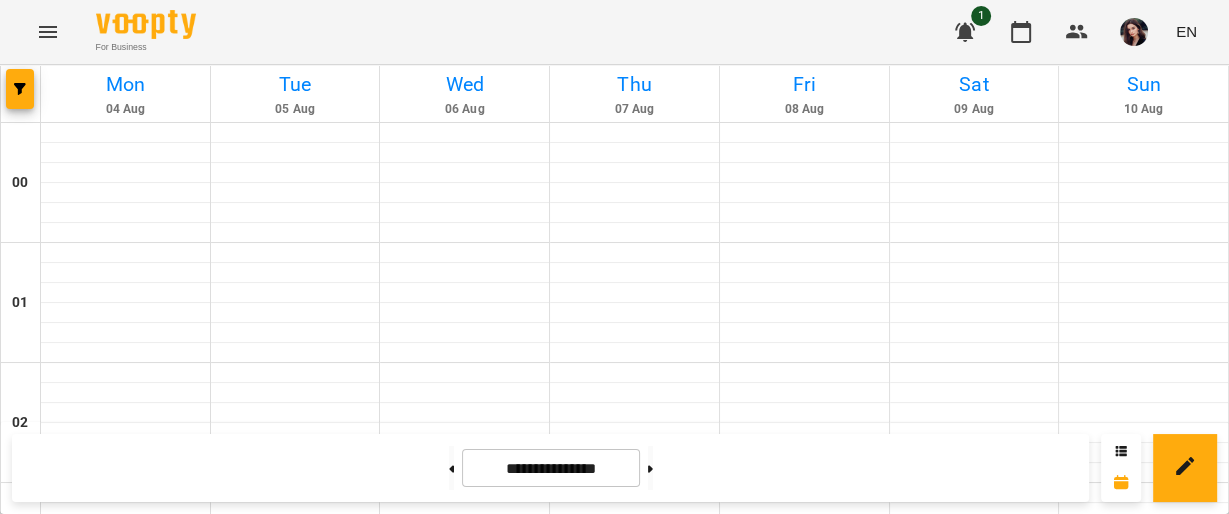 scroll, scrollTop: 1240, scrollLeft: 0, axis: vertical 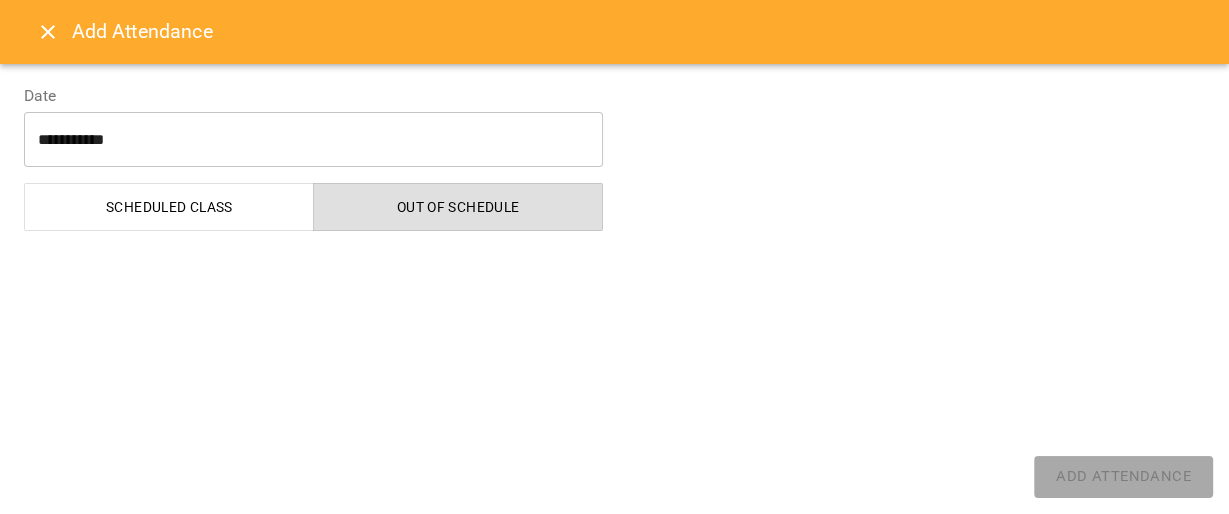 select on "**********" 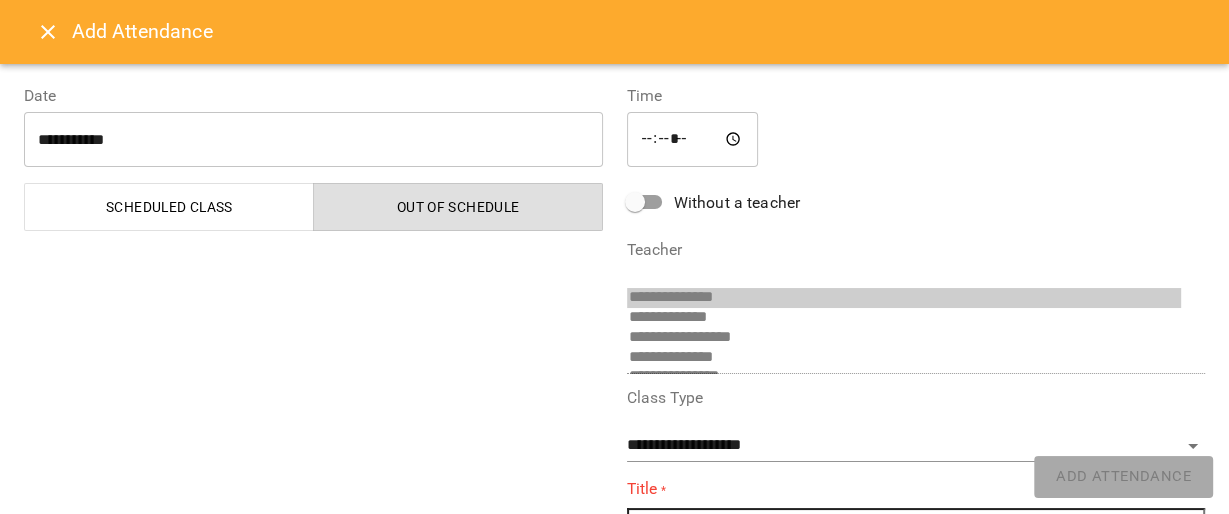 scroll, scrollTop: 92, scrollLeft: 0, axis: vertical 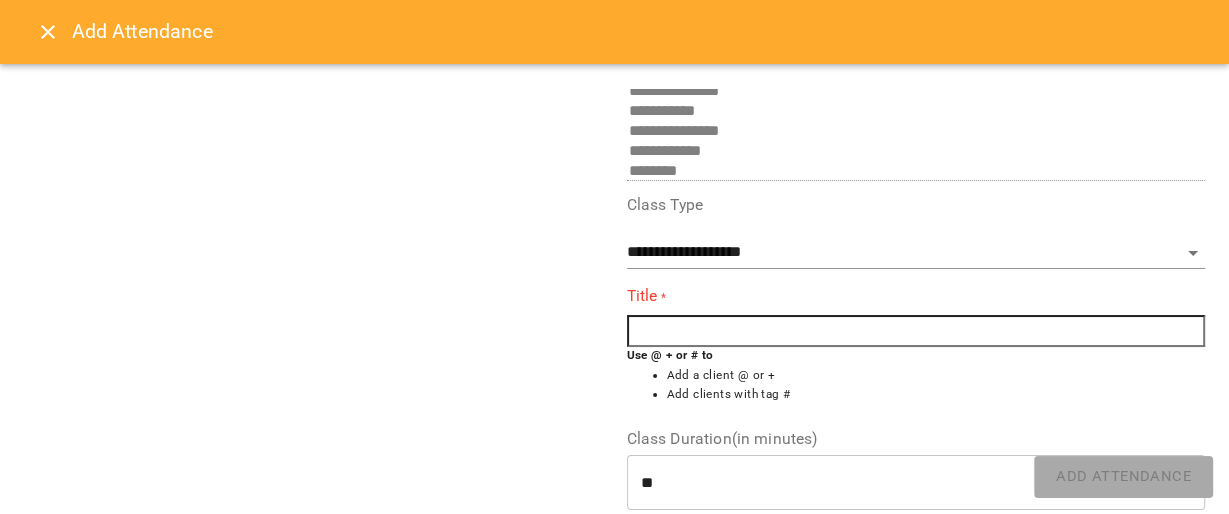 click at bounding box center [916, 331] 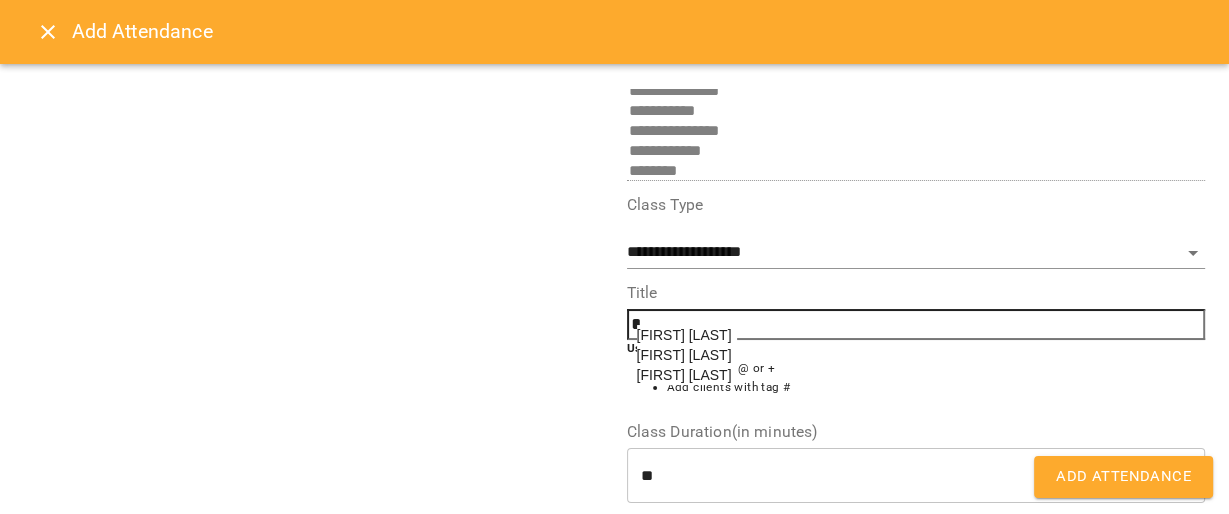 click on "[FIRST] [LAST]" at bounding box center (684, 335) 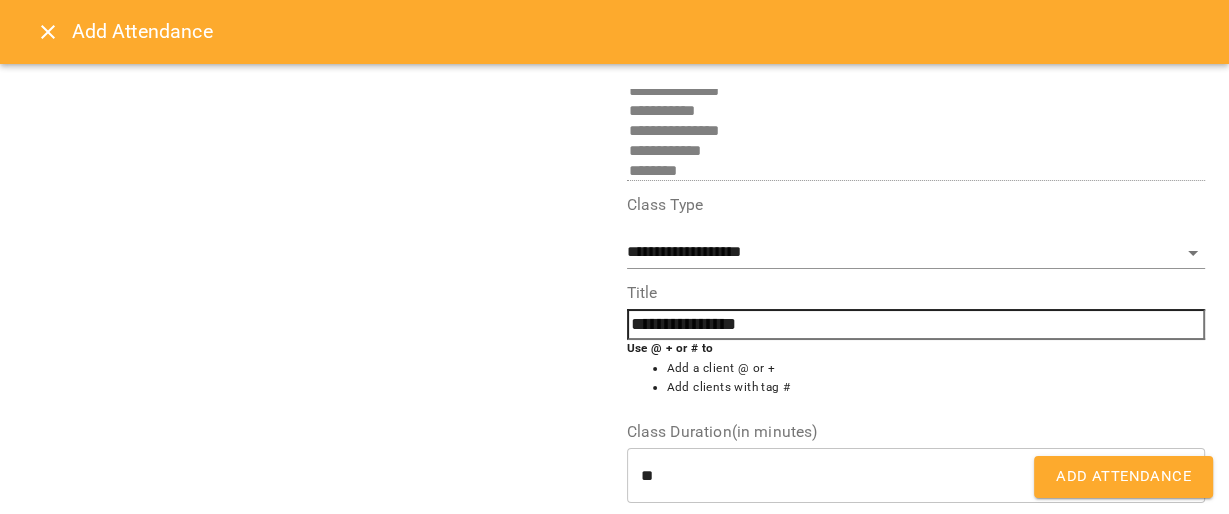 click on "Add Attendance" at bounding box center (1123, 477) 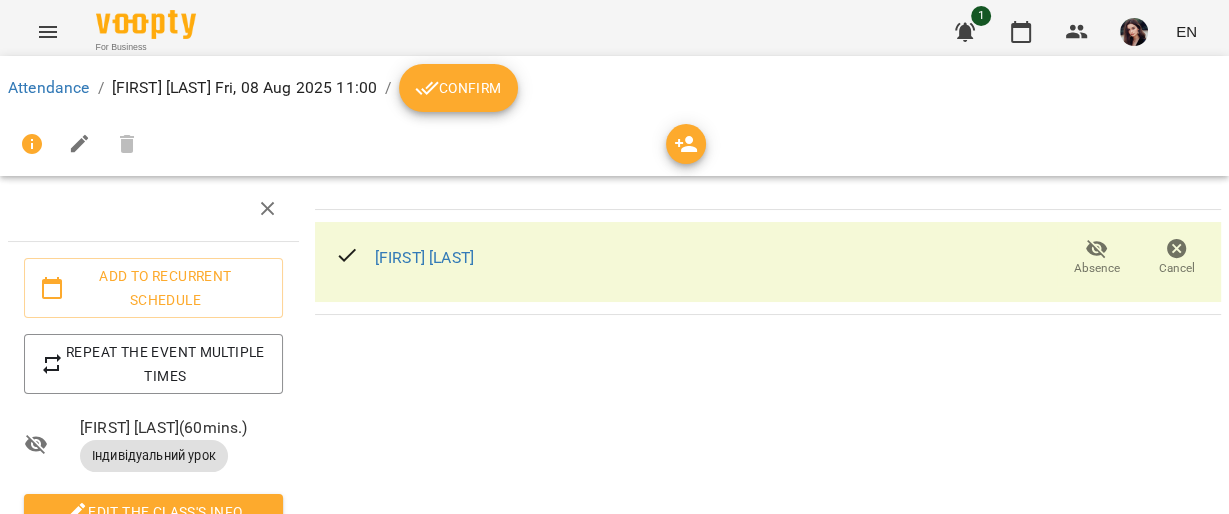 click on "Confirm" at bounding box center [458, 88] 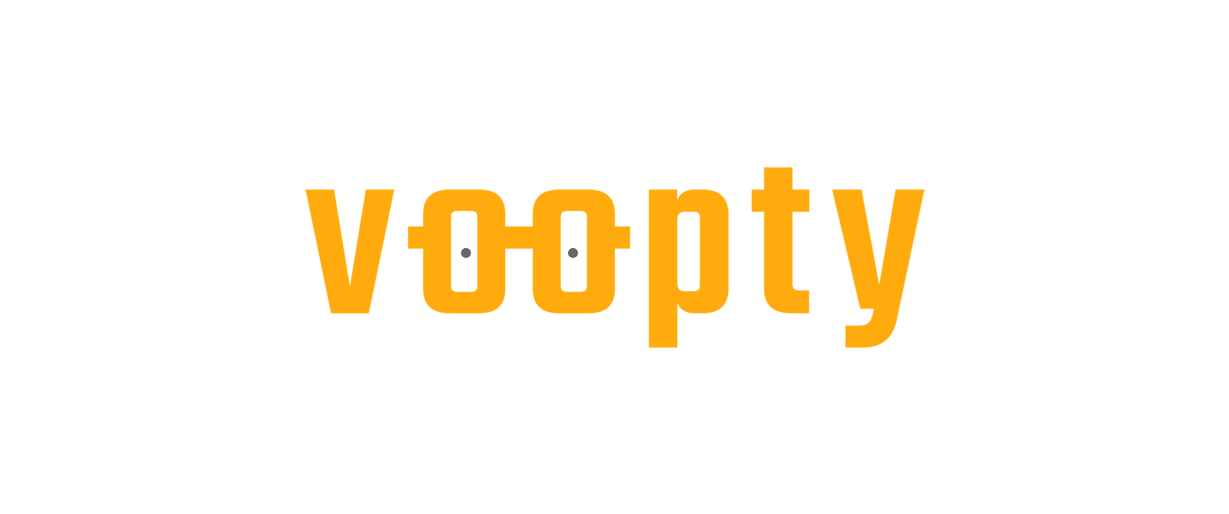 scroll, scrollTop: 0, scrollLeft: 0, axis: both 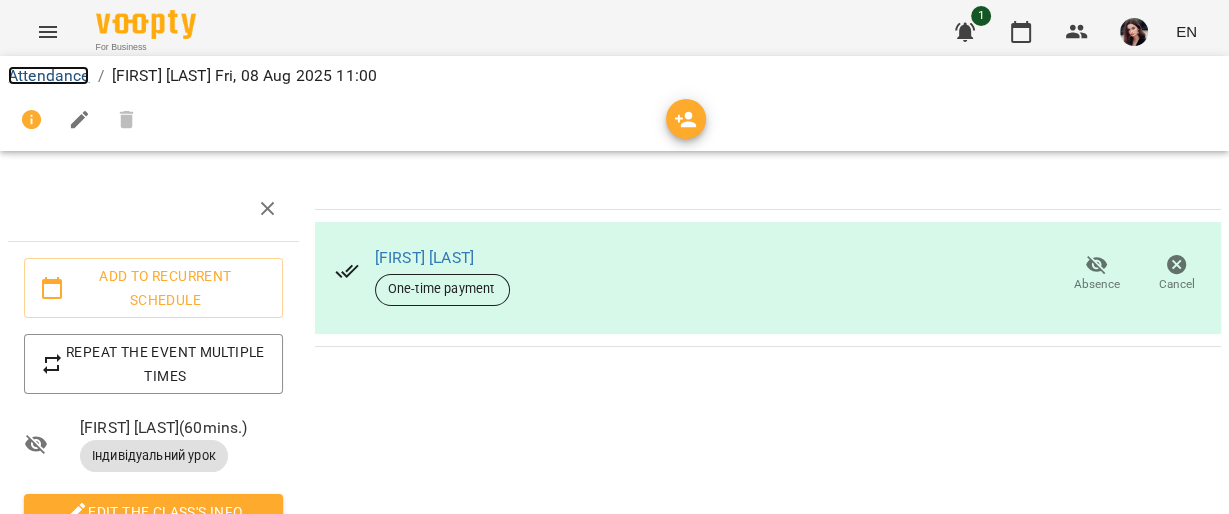 click on "Attendance" at bounding box center [48, 75] 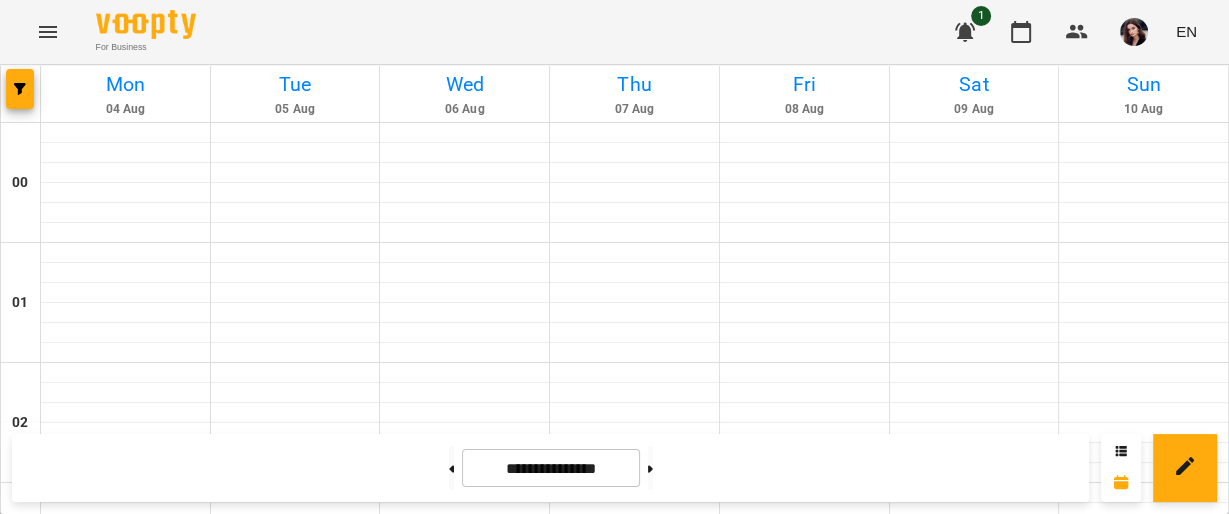 scroll, scrollTop: 2131, scrollLeft: 0, axis: vertical 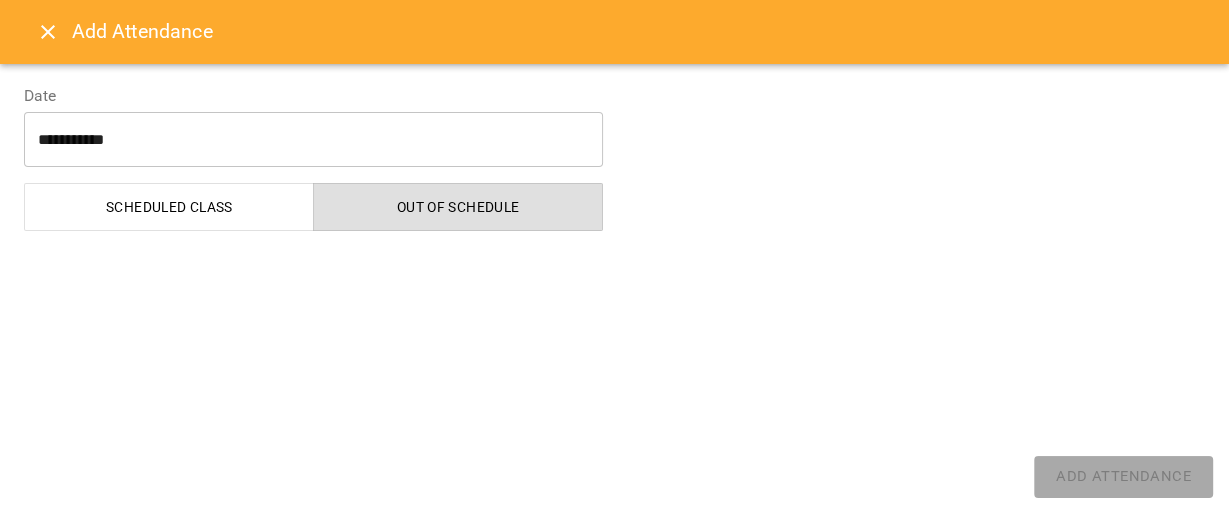select on "**********" 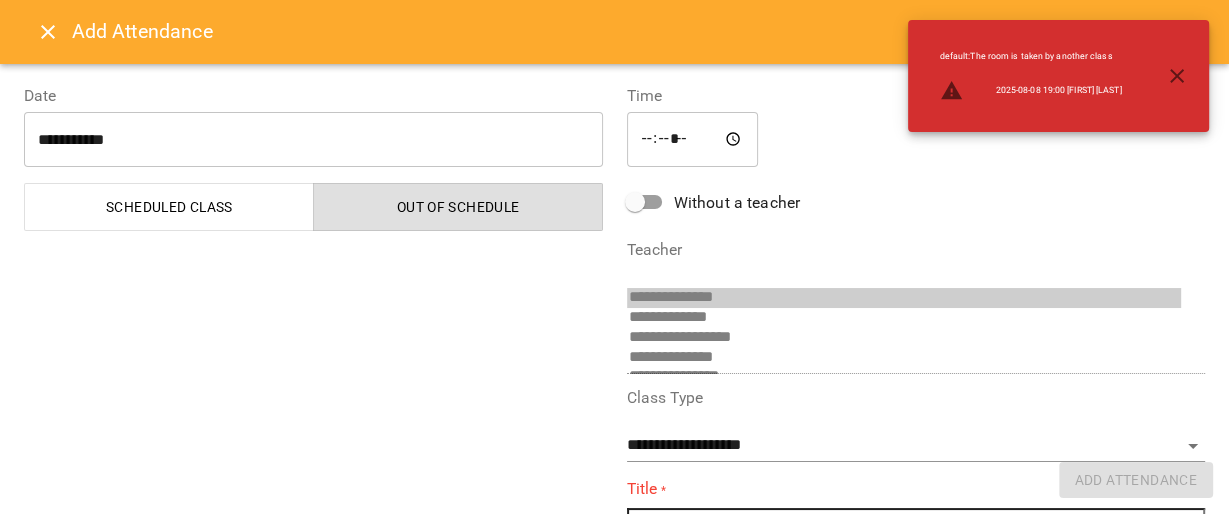 scroll, scrollTop: 92, scrollLeft: 0, axis: vertical 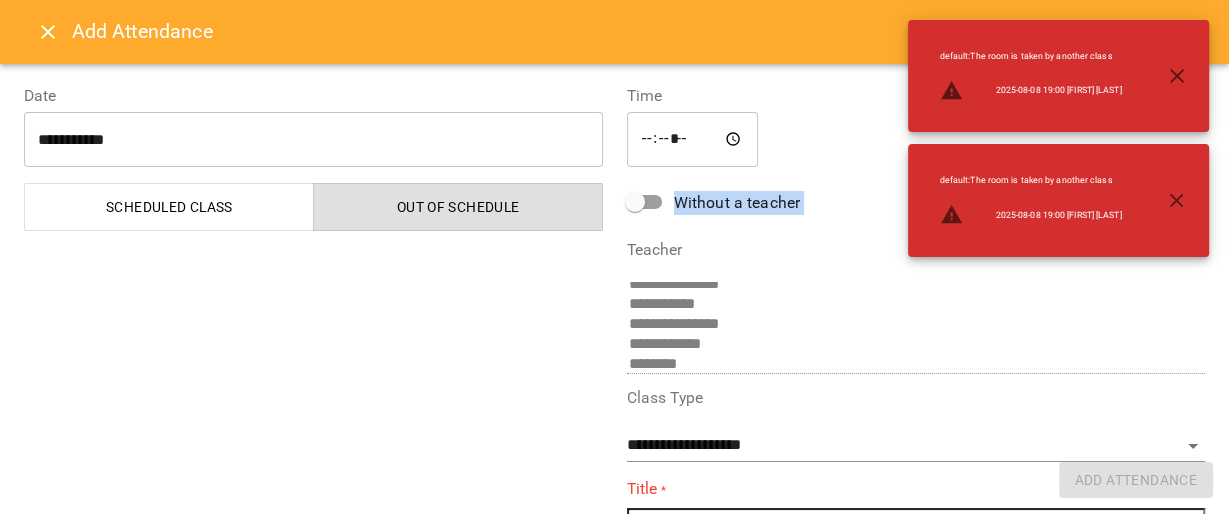 drag, startPoint x: 1228, startPoint y: 139, endPoint x: 1228, endPoint y: 240, distance: 101 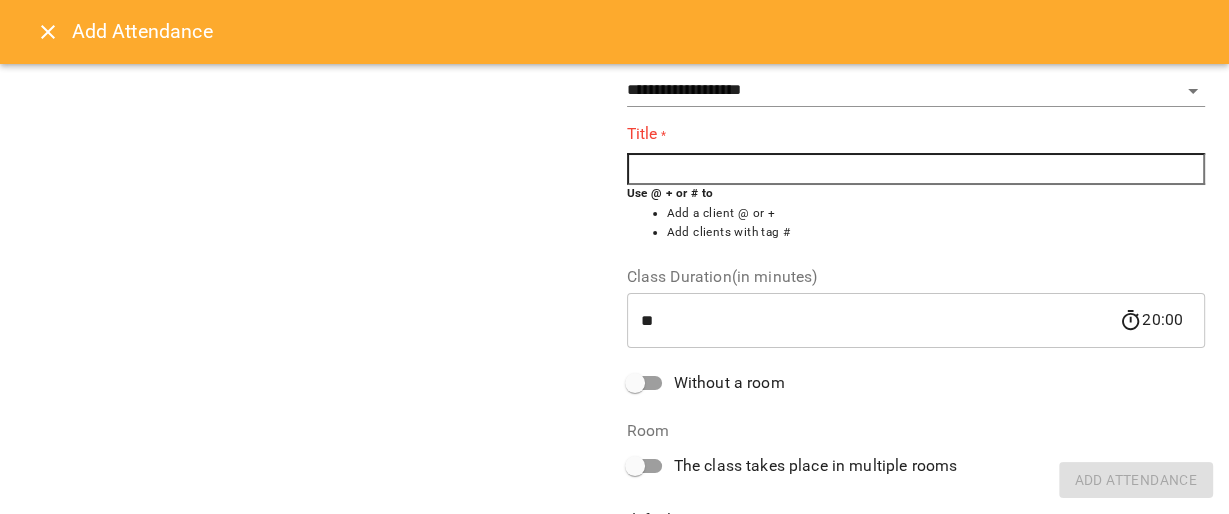 scroll, scrollTop: 358, scrollLeft: 0, axis: vertical 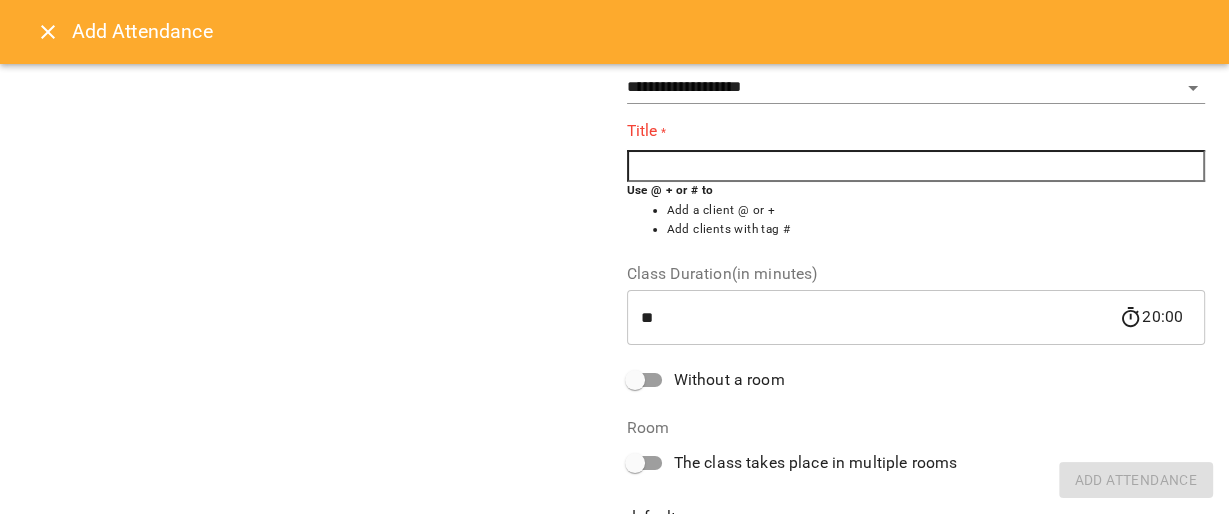click at bounding box center [916, 166] 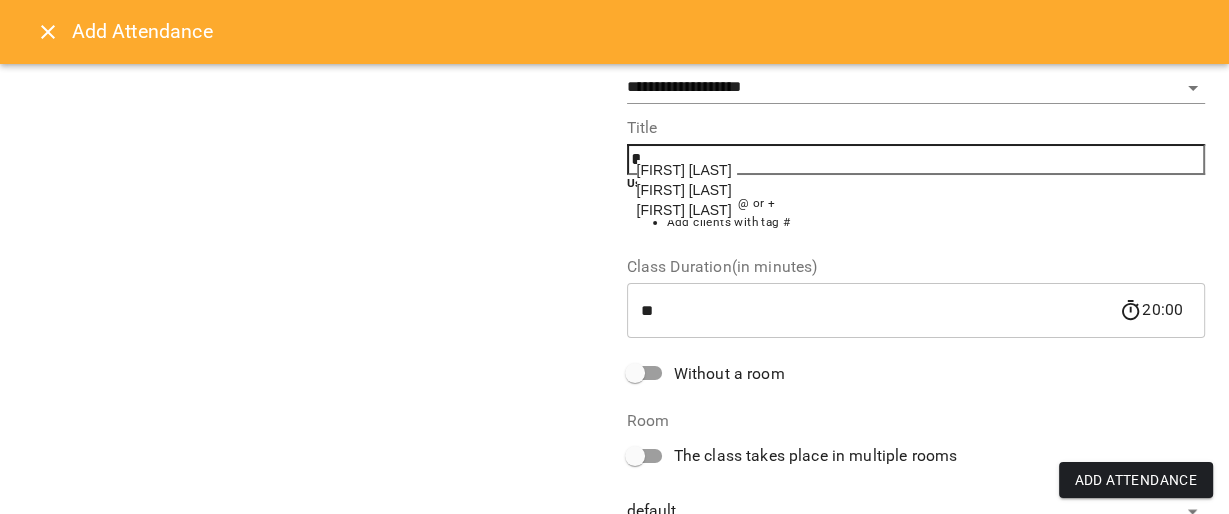 click on "[FIRST] [LAST]" at bounding box center (684, 210) 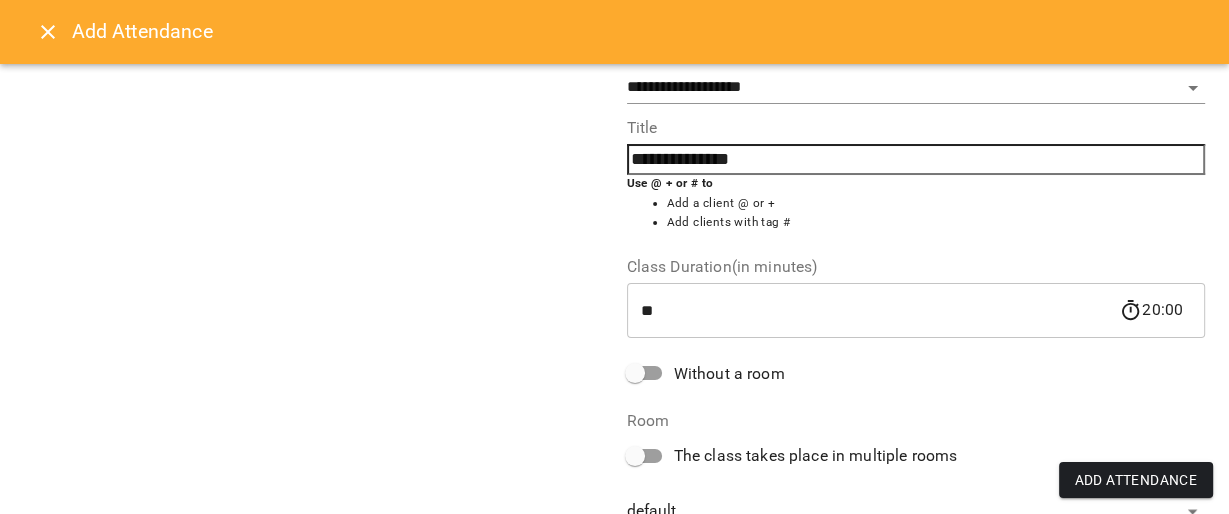 click on "Add Attendance" at bounding box center (1136, 480) 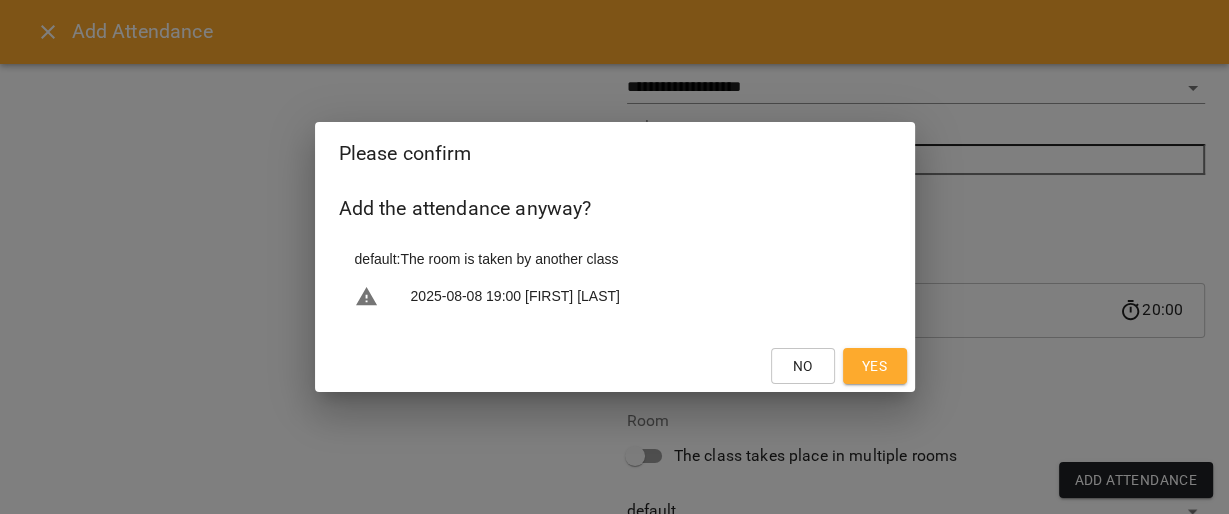 click on "Yes" at bounding box center [875, 366] 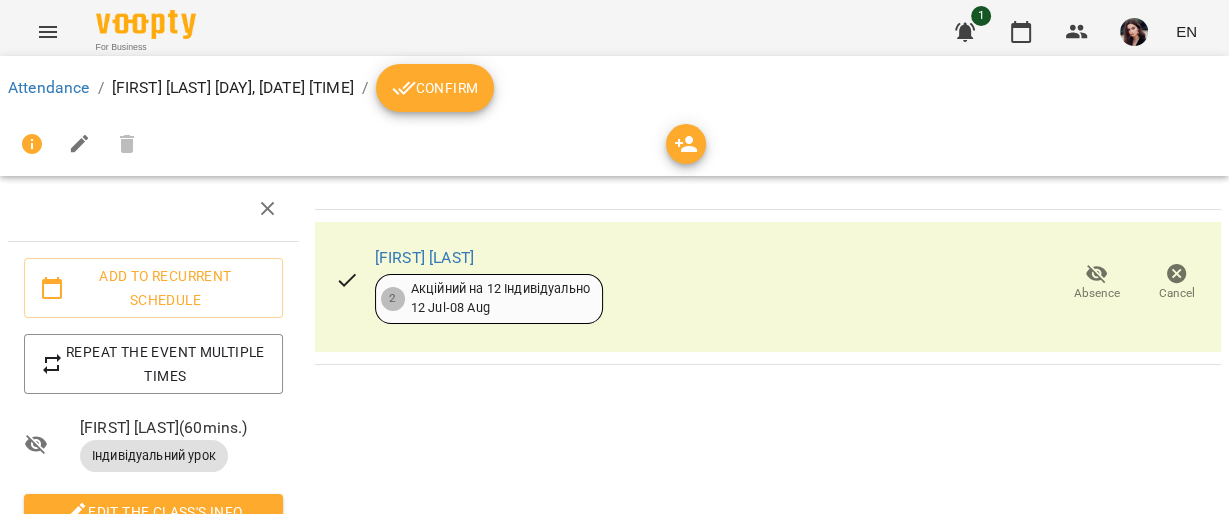 click 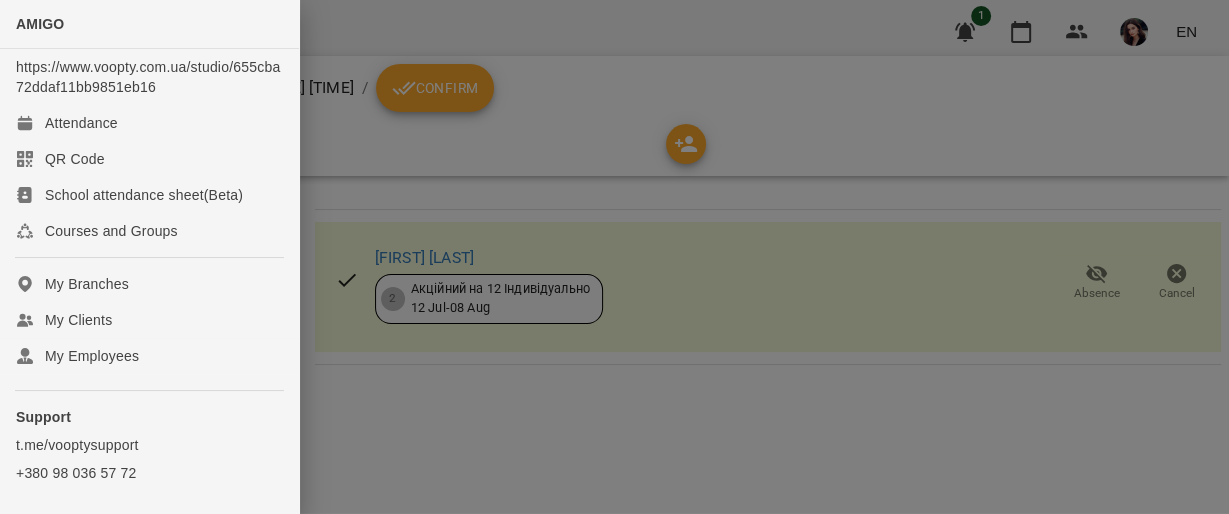 click at bounding box center (614, 257) 